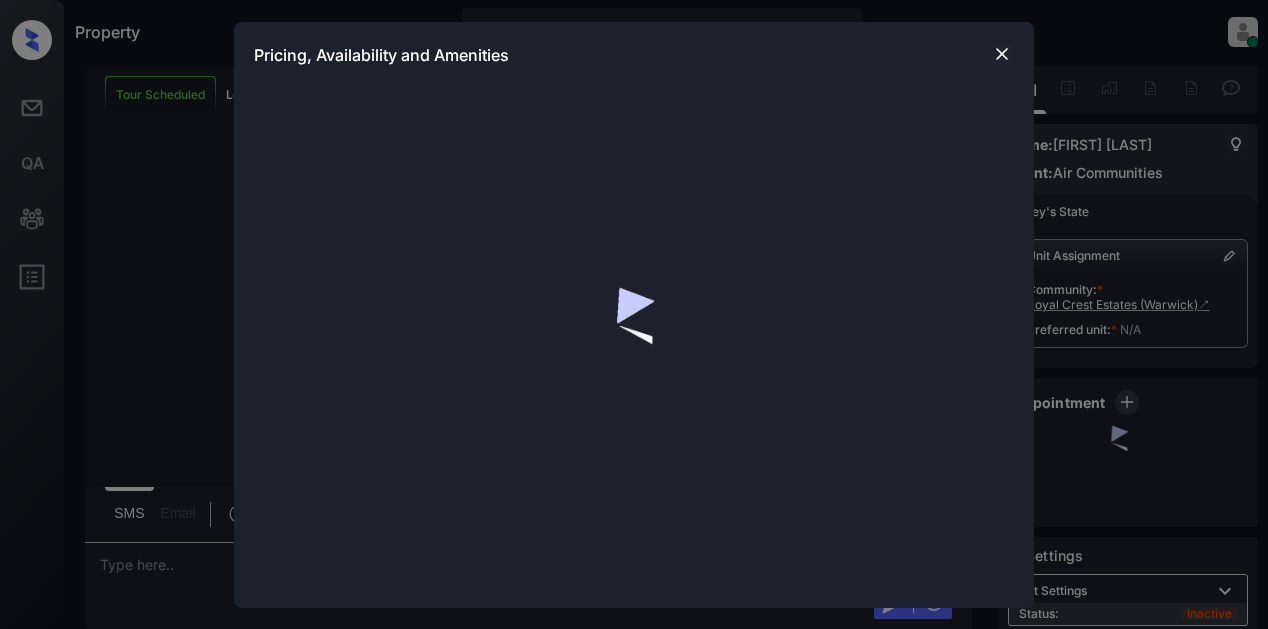 scroll, scrollTop: 0, scrollLeft: 0, axis: both 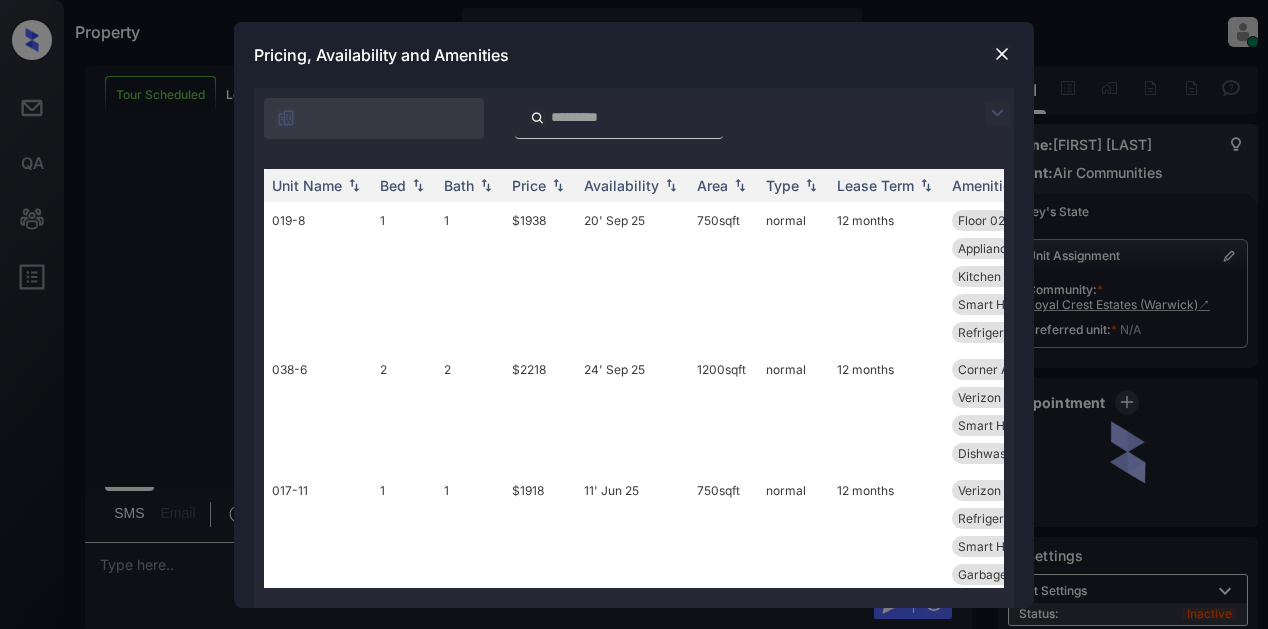 click at bounding box center [997, 113] 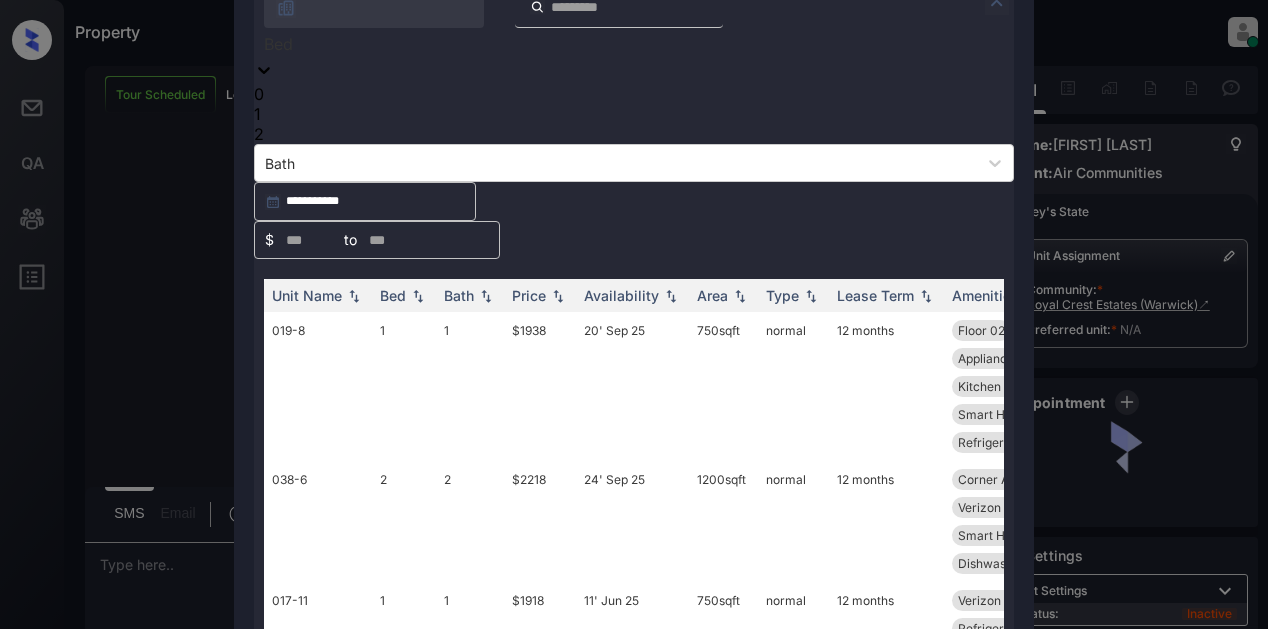 click 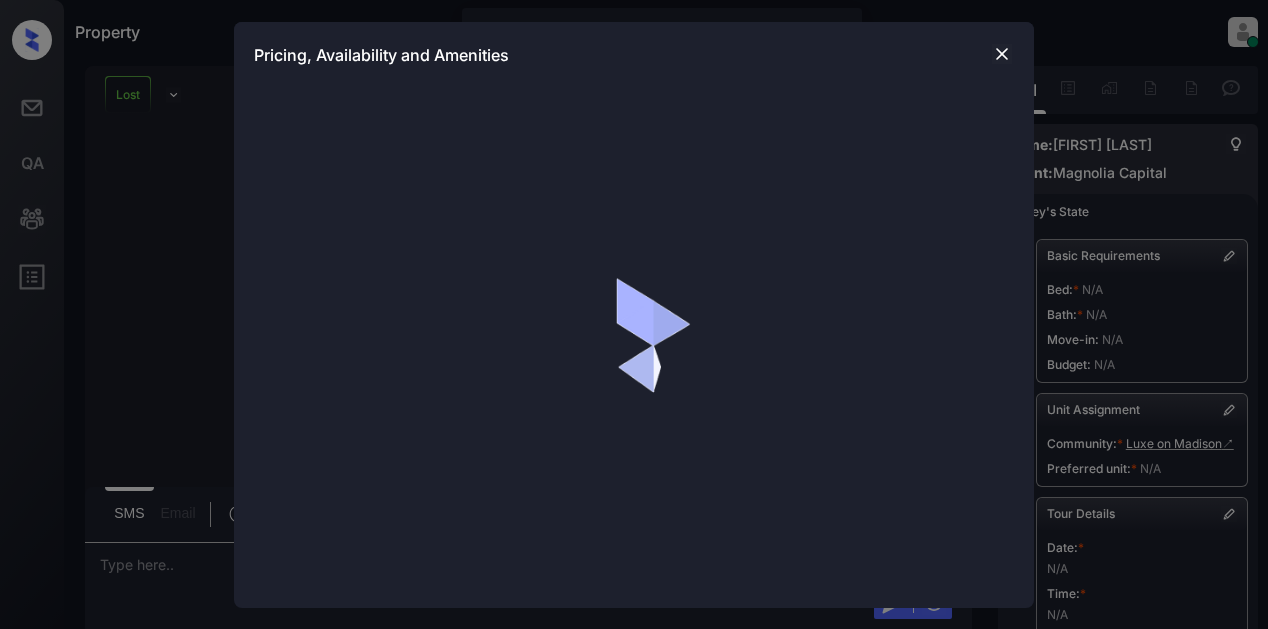 scroll, scrollTop: 0, scrollLeft: 0, axis: both 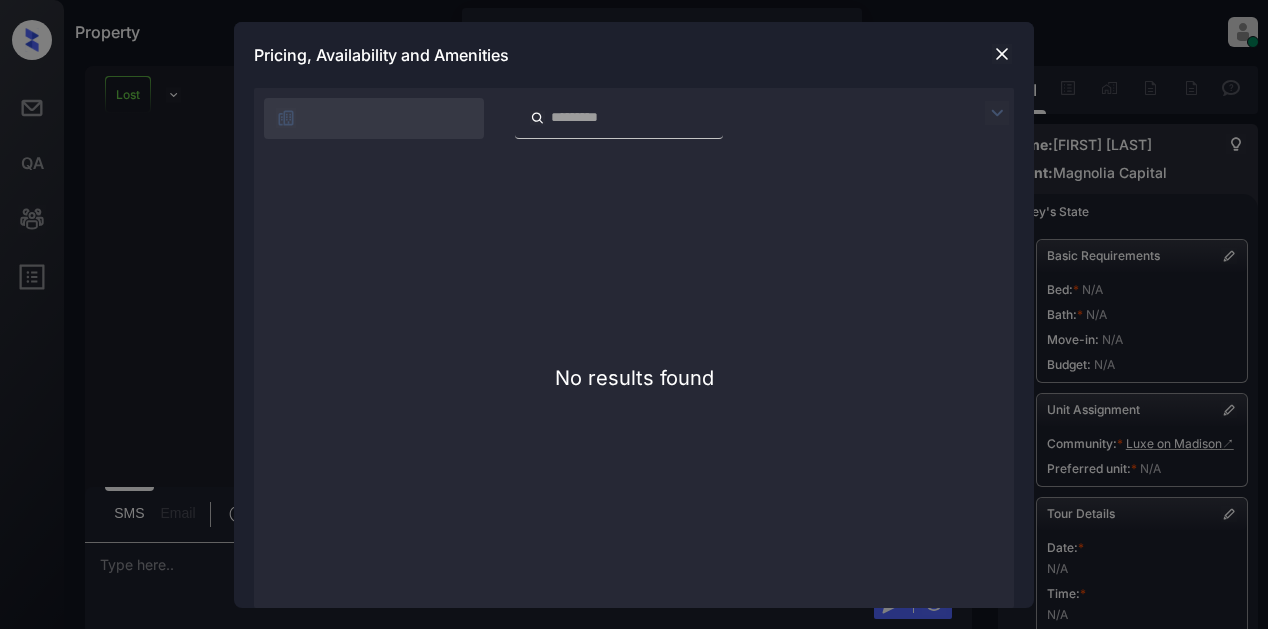click at bounding box center (1002, 54) 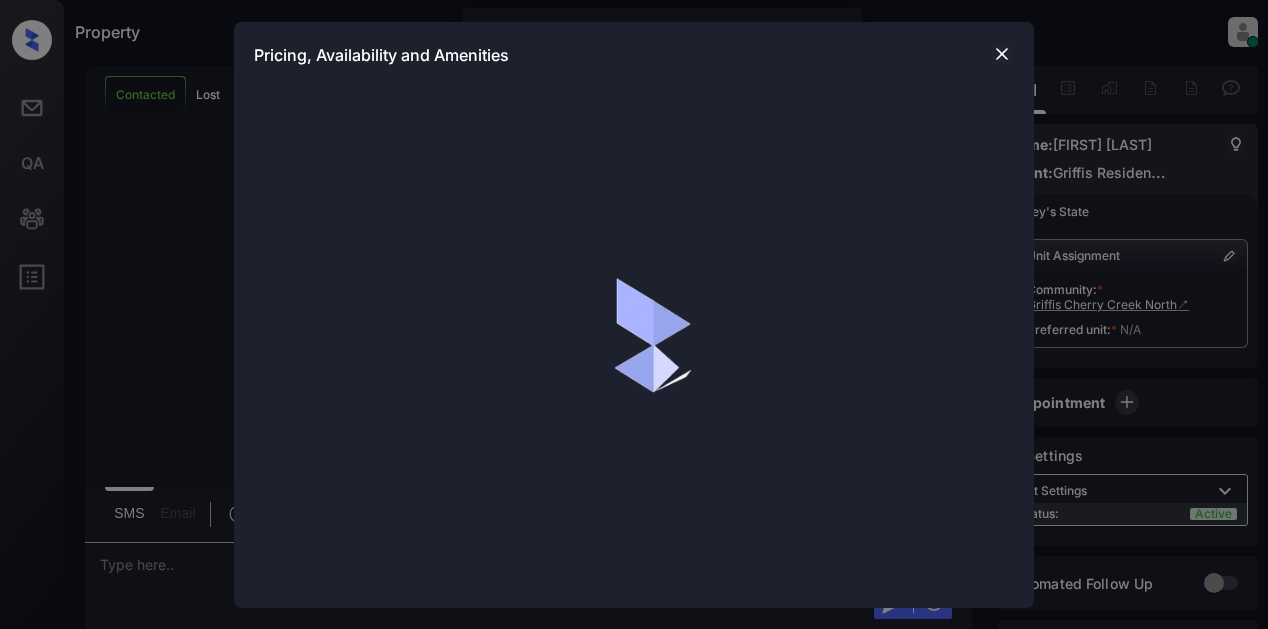 scroll, scrollTop: 0, scrollLeft: 0, axis: both 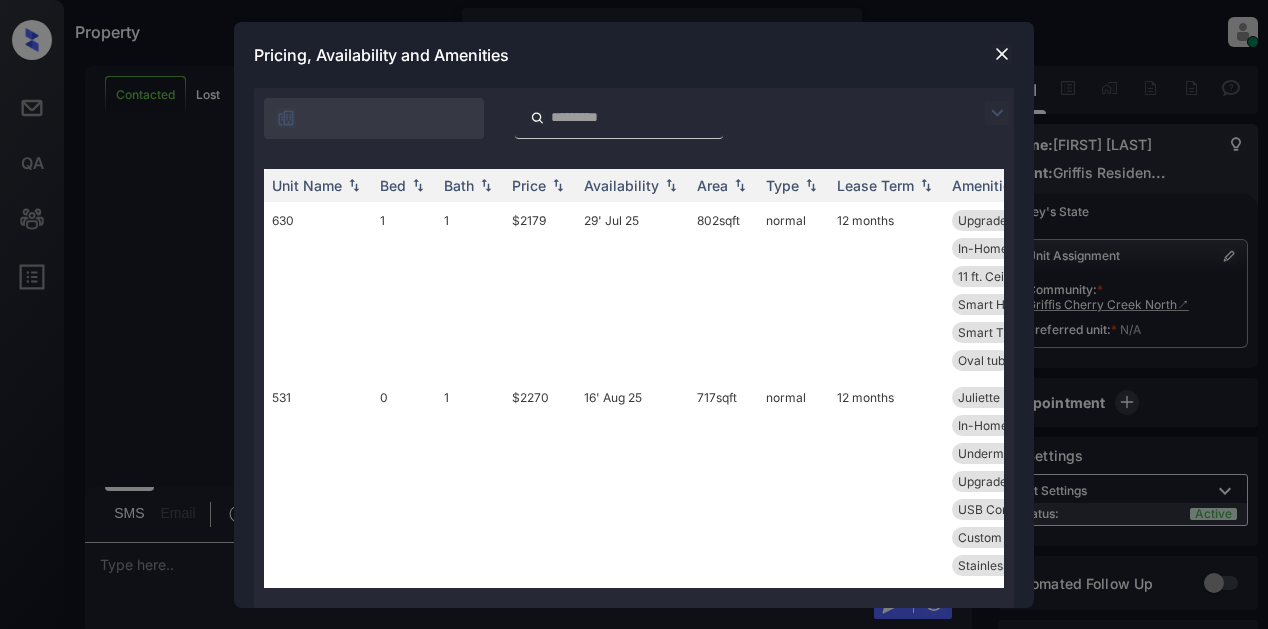 click at bounding box center (1002, 54) 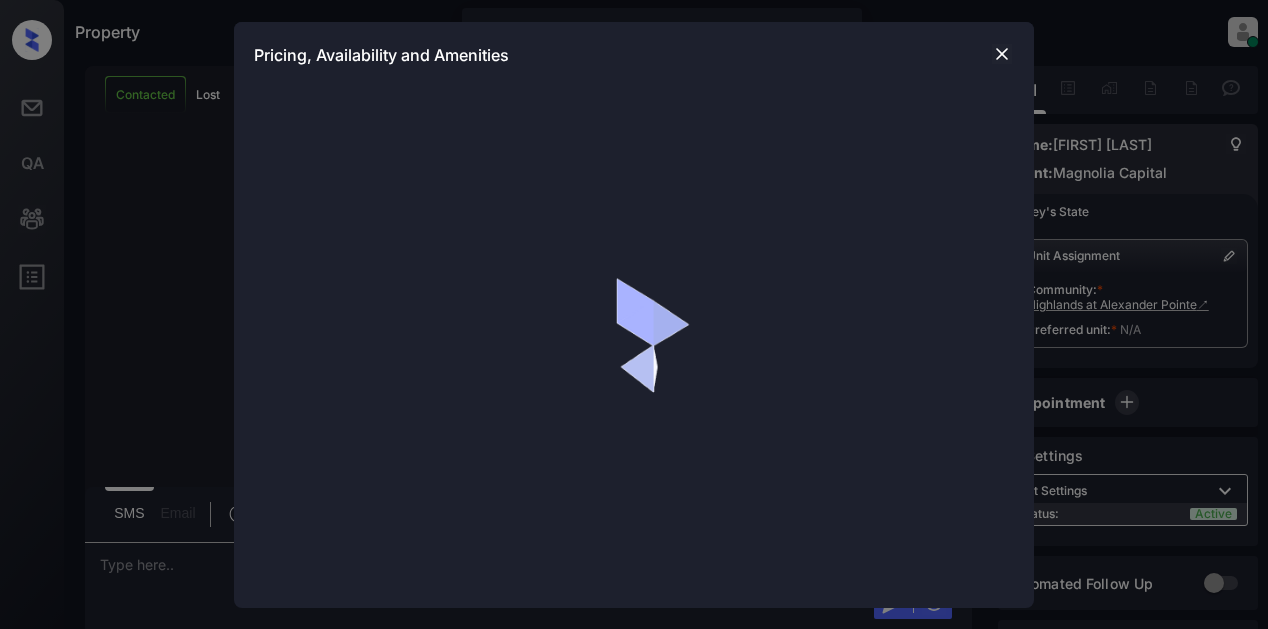 scroll, scrollTop: 0, scrollLeft: 0, axis: both 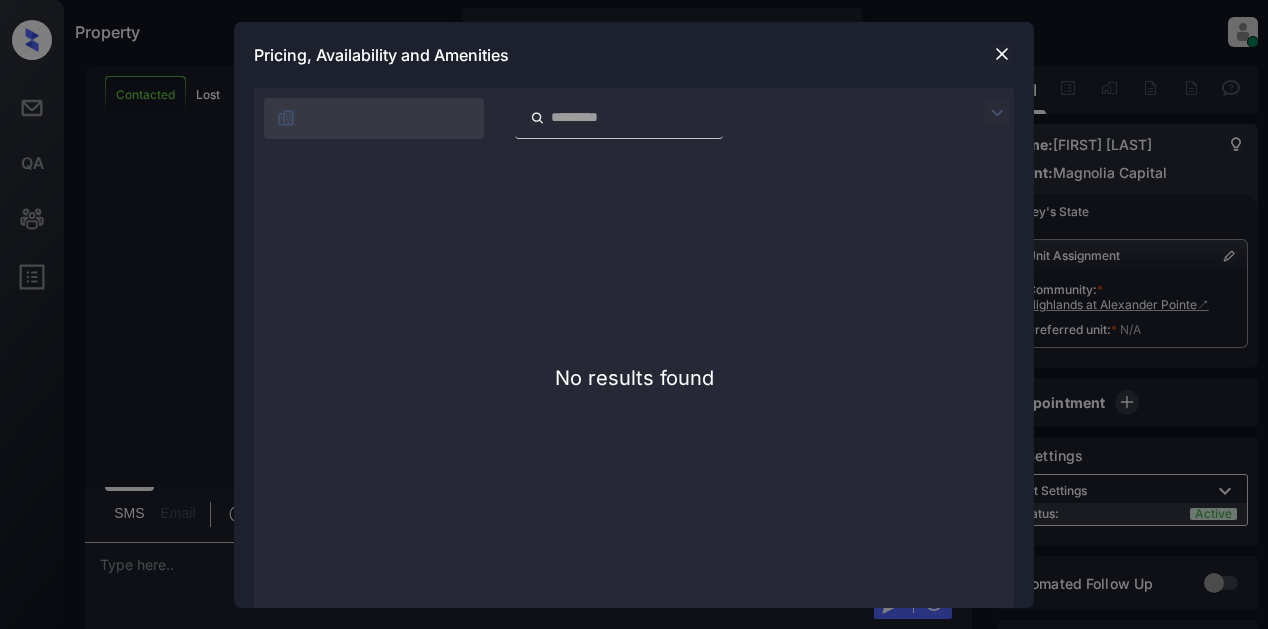 click at bounding box center (1002, 54) 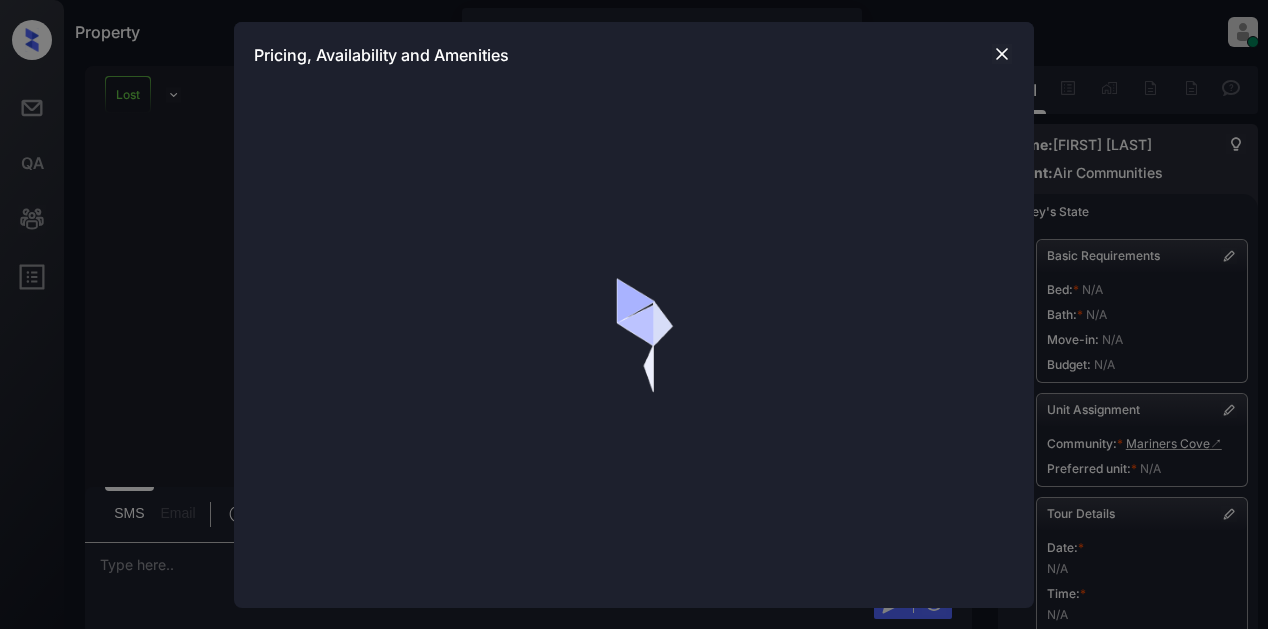 scroll, scrollTop: 0, scrollLeft: 0, axis: both 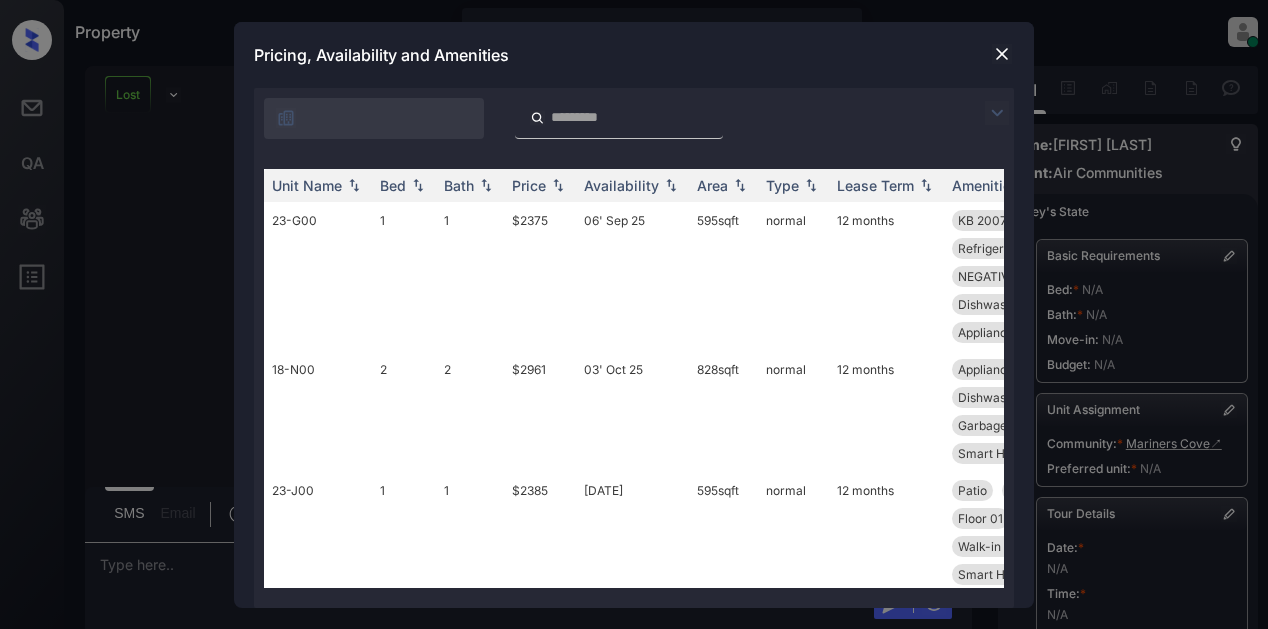 click at bounding box center (997, 113) 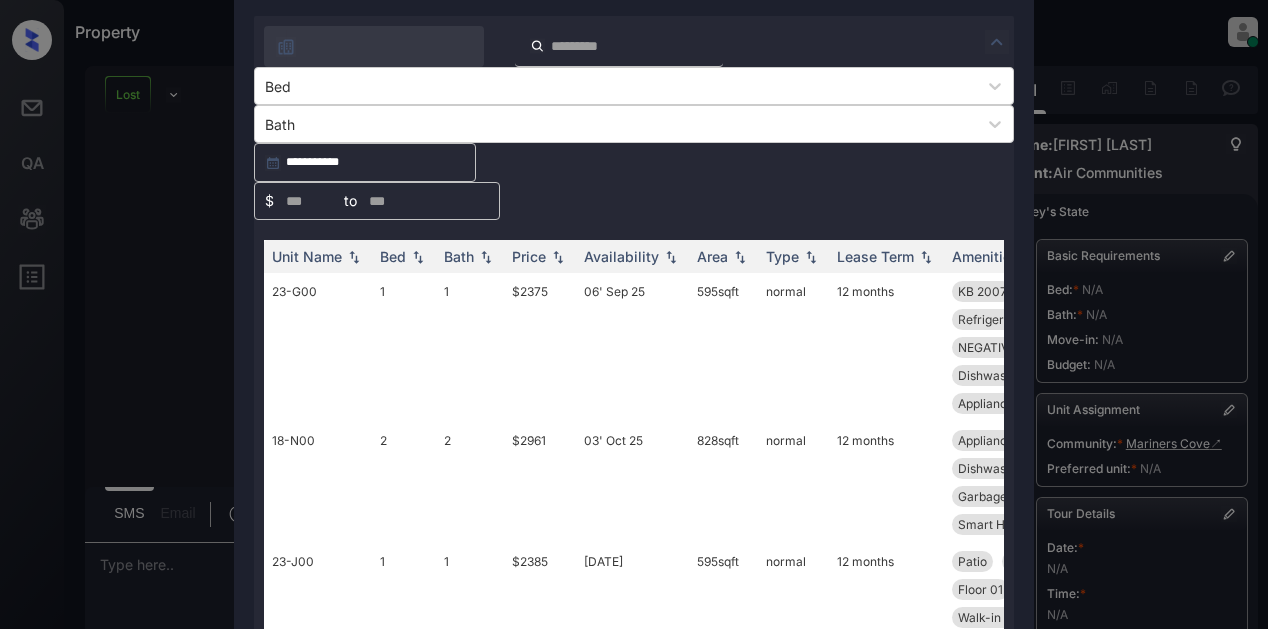 click at bounding box center (1002, -18) 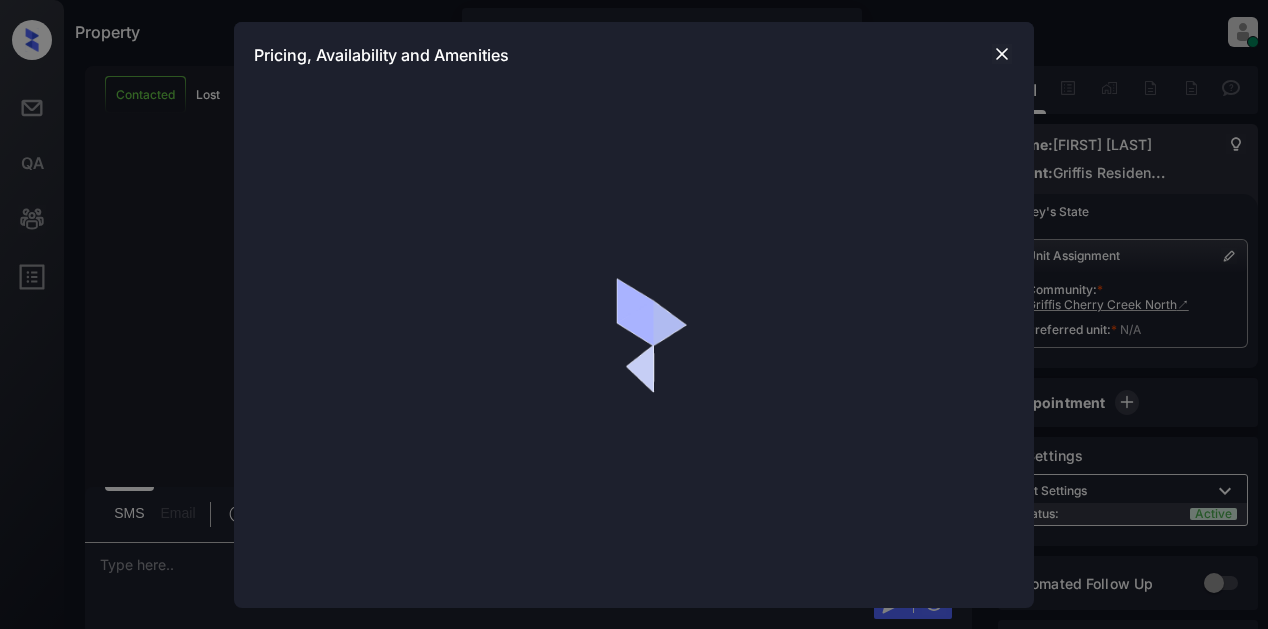 scroll, scrollTop: 0, scrollLeft: 0, axis: both 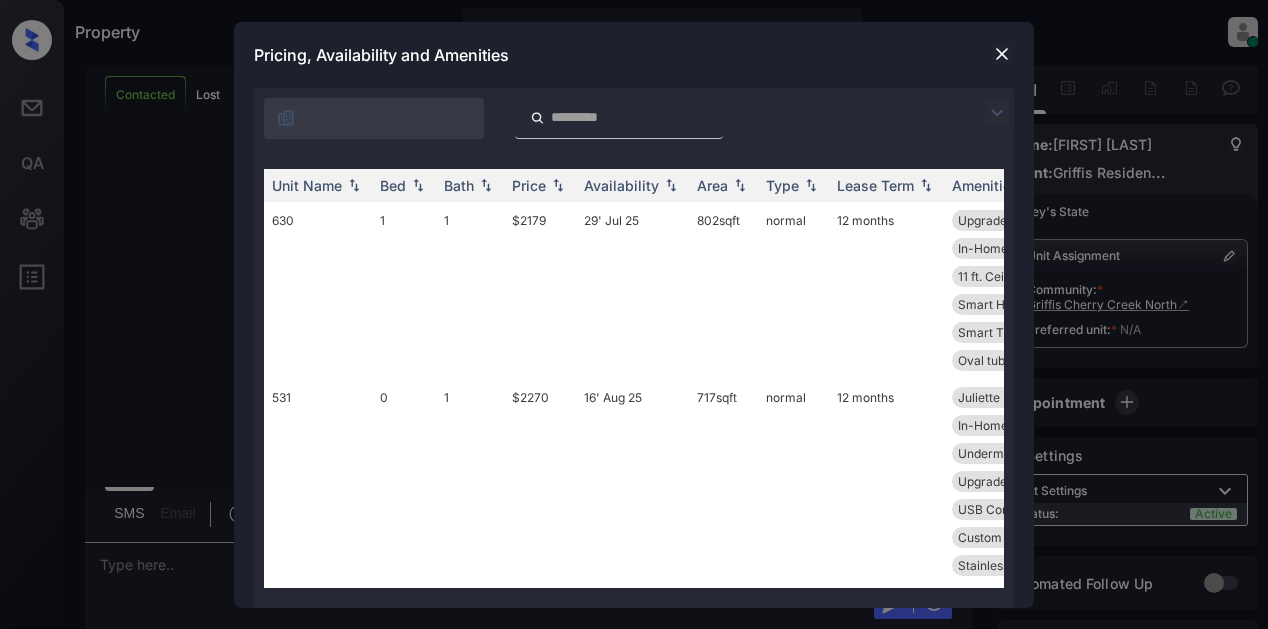 click at bounding box center [997, 113] 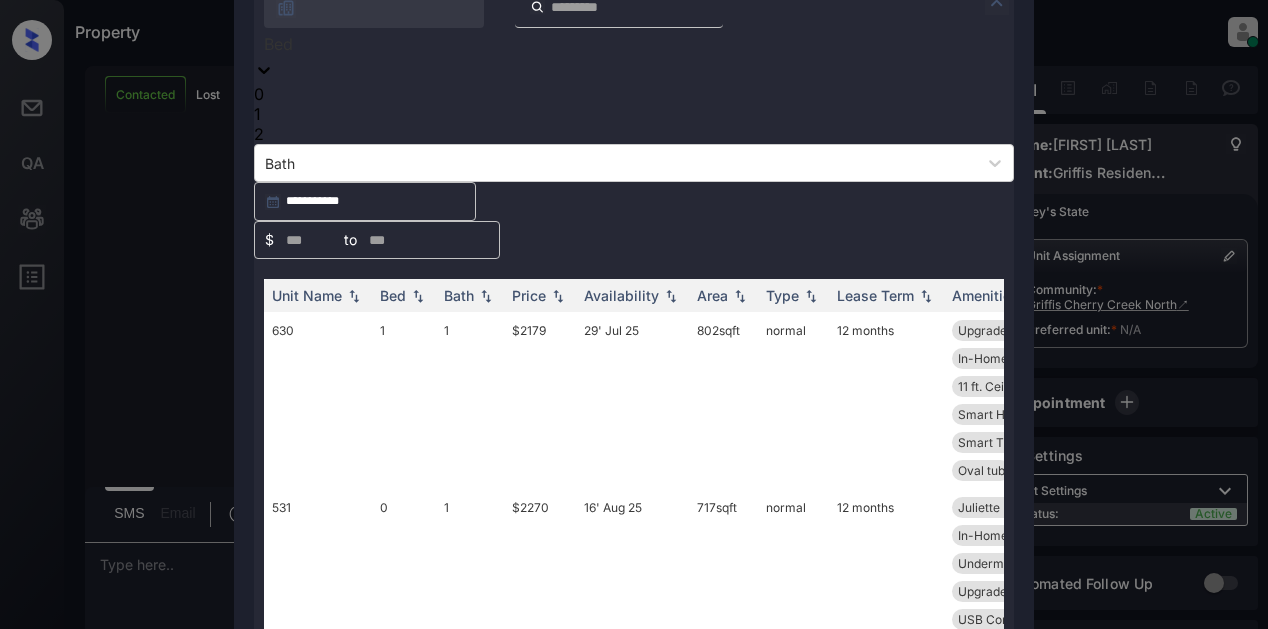click 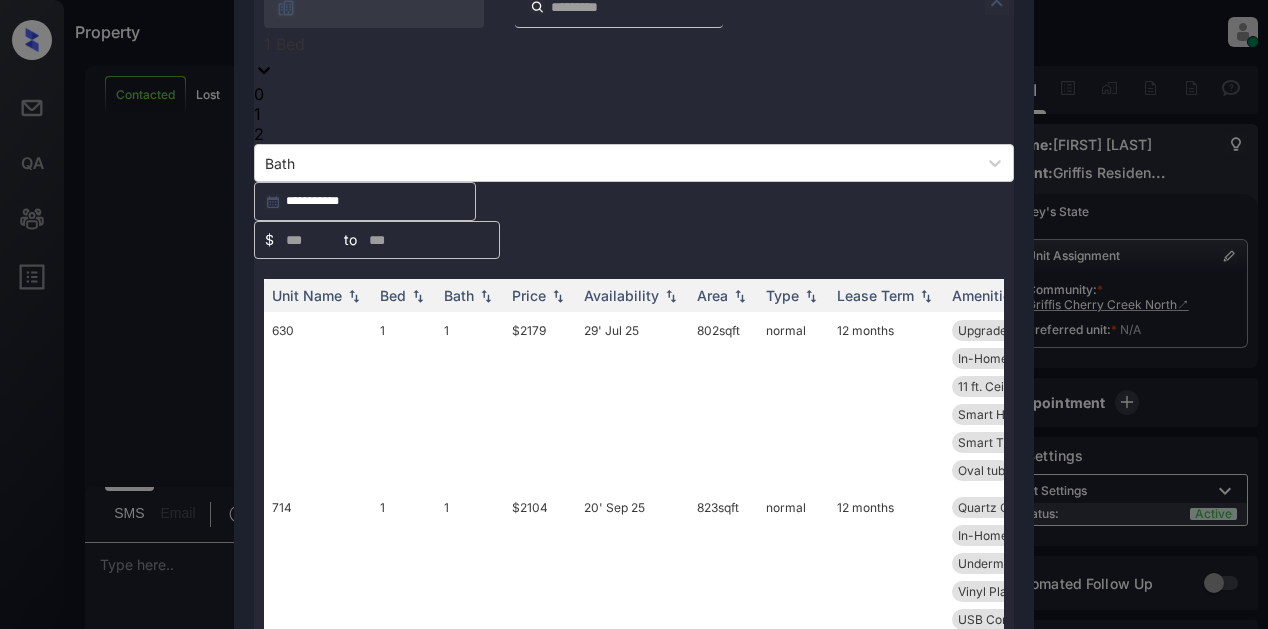 click 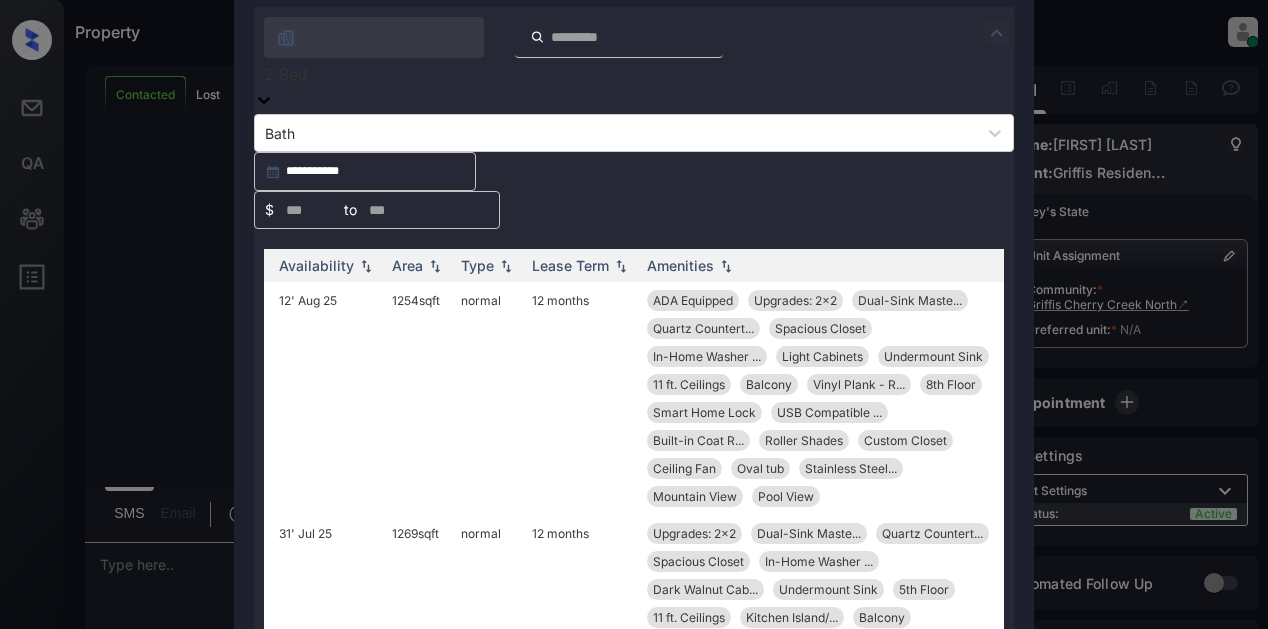 scroll, scrollTop: 0, scrollLeft: 320, axis: horizontal 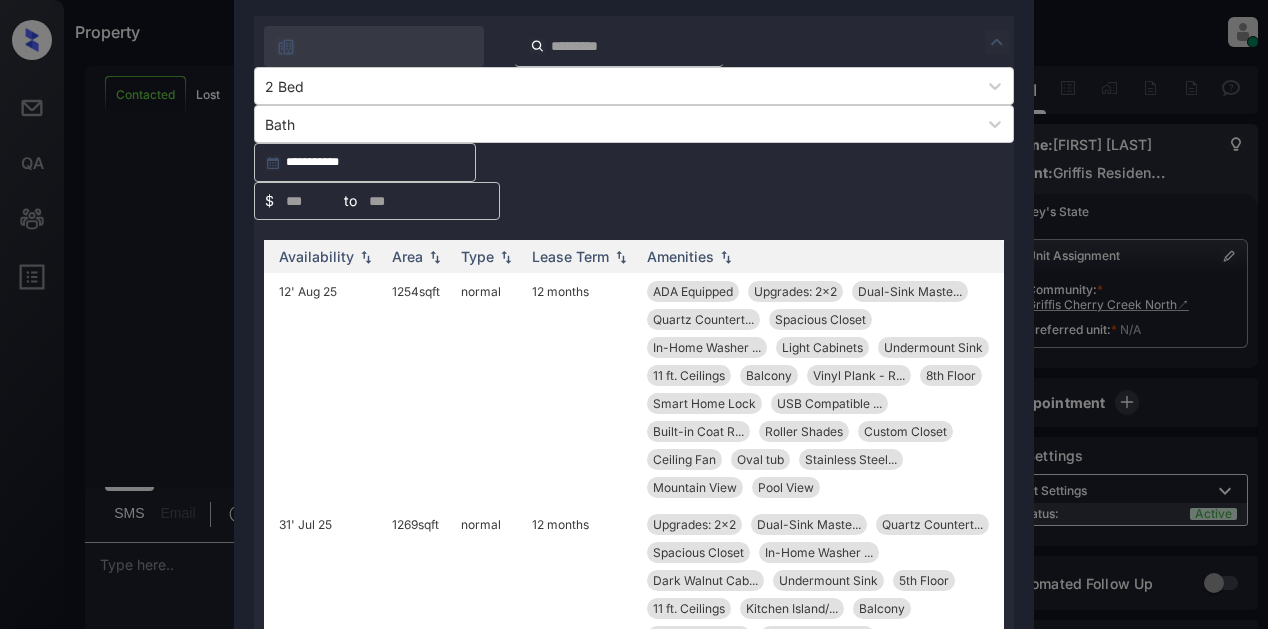 click at bounding box center (1002, -18) 